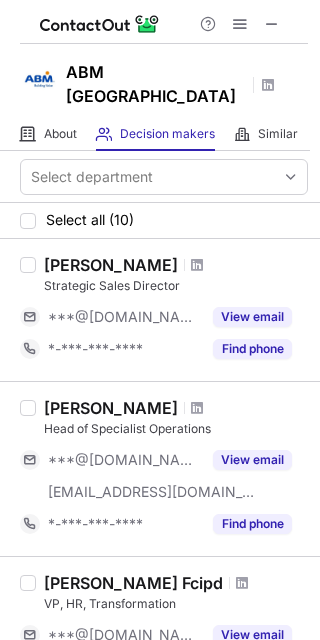 scroll, scrollTop: 0, scrollLeft: 0, axis: both 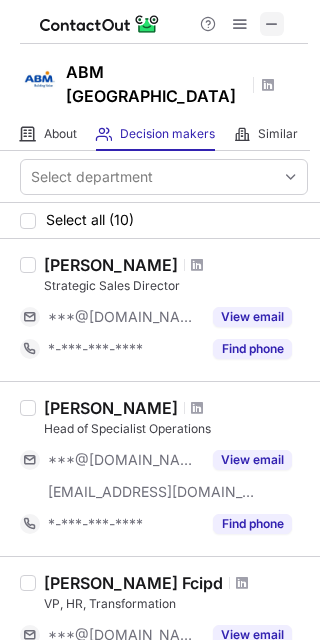 click at bounding box center (272, 24) 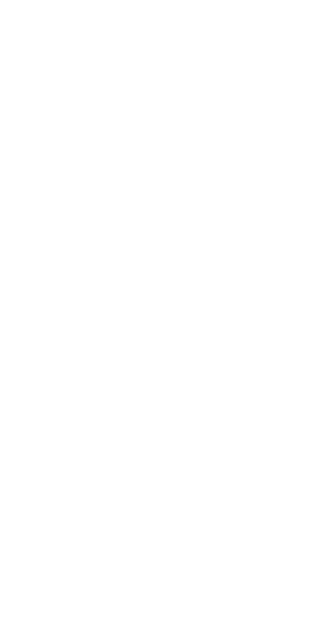 scroll, scrollTop: 0, scrollLeft: 0, axis: both 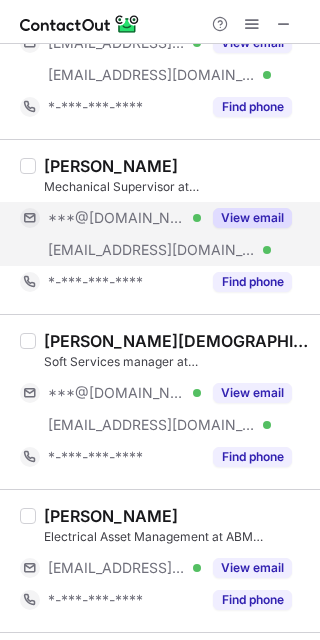 click on "View email" at bounding box center (246, 218) 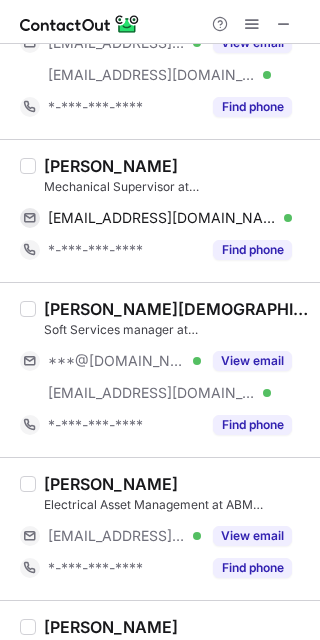 click on "Kieran Skurr" at bounding box center (111, 166) 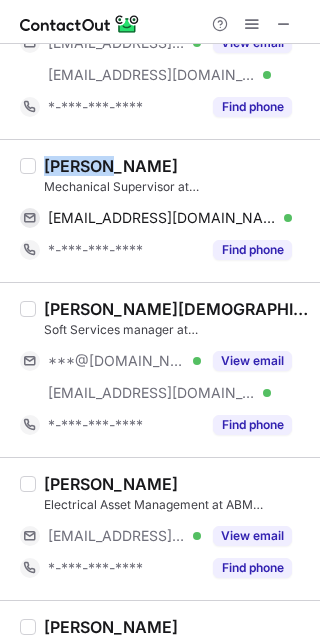 click on "Kieran Skurr" at bounding box center (111, 166) 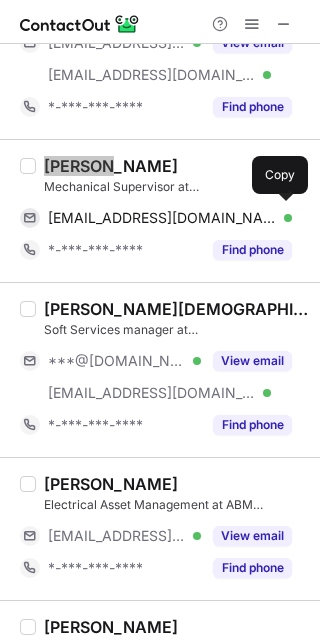 scroll, scrollTop: 544, scrollLeft: 0, axis: vertical 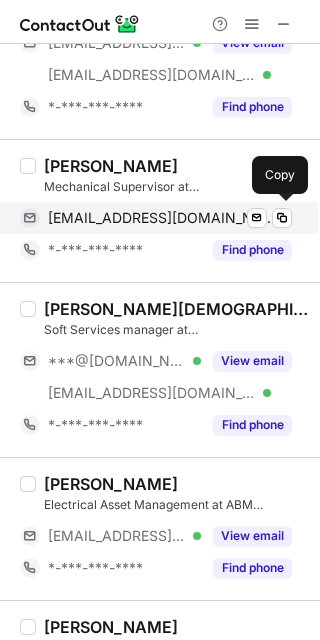 click on "kieranskurr1@hotmail.com" at bounding box center [162, 218] 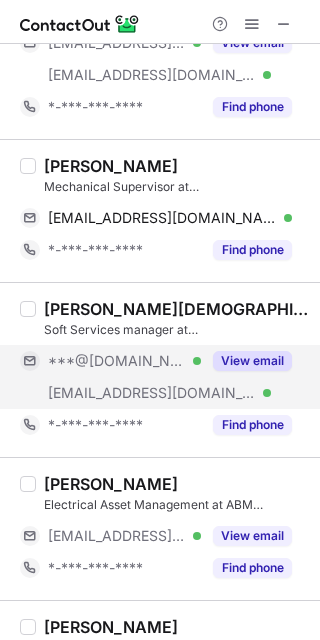 click on "***@hotmail.co.uk Verified" at bounding box center [124, 361] 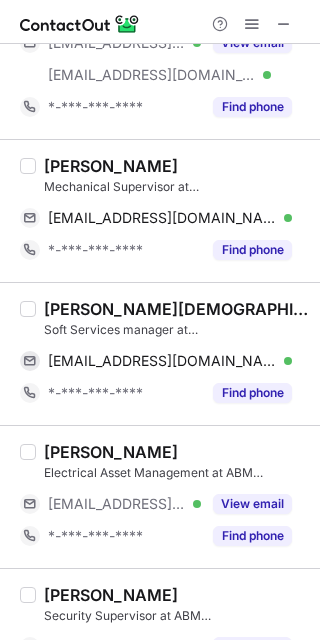 click on "James Male" at bounding box center (176, 309) 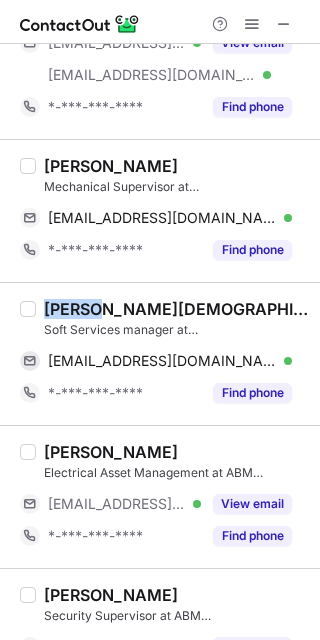 click on "James Male" at bounding box center [176, 309] 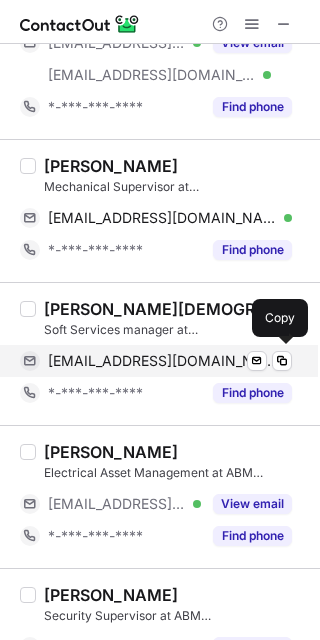 click on "jmale79@hotmail.co.uk" at bounding box center (162, 361) 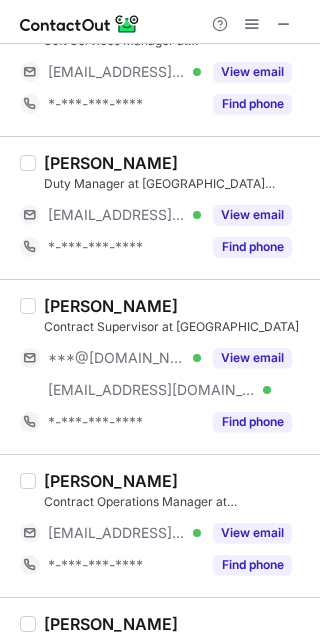 scroll, scrollTop: 2264, scrollLeft: 0, axis: vertical 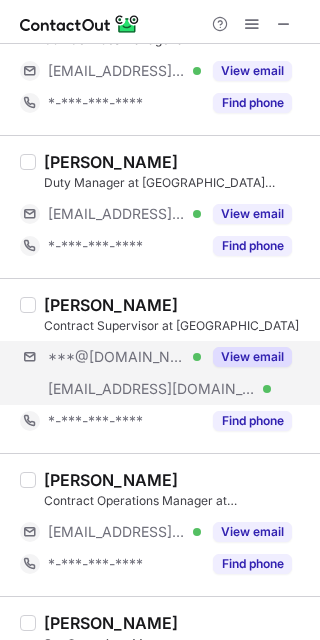 click on "***@gmail.com Verified ***@abm.co.uk Verified View email" at bounding box center (164, 373) 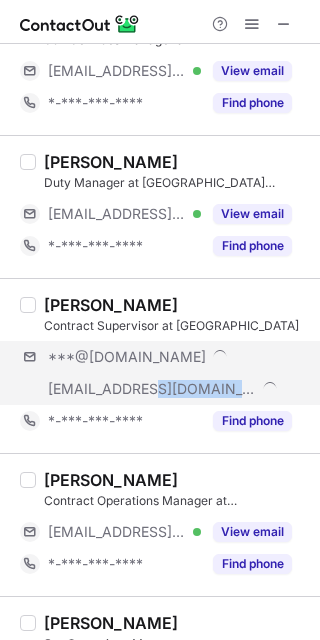 click on "***@abm.co.uk" at bounding box center (156, 389) 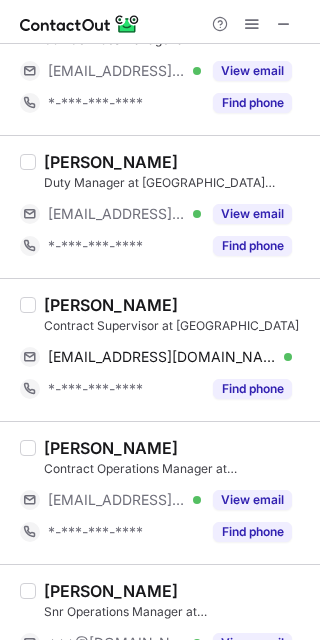 click on "Malek Arakji Contract Supervisor at ABM UK arakjimalek@gmail.com Verified Send email Copy *-***-***-**** Find phone" at bounding box center (160, 349) 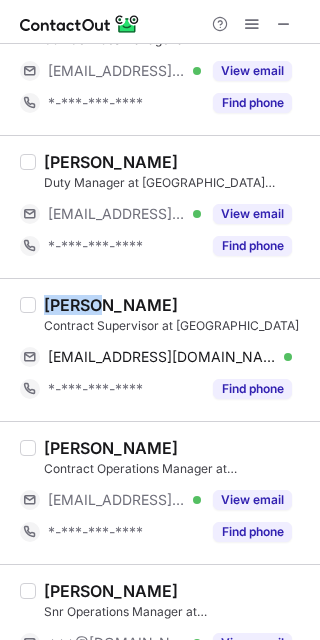 click on "Malek Arakji Contract Supervisor at ABM UK arakjimalek@gmail.com Verified Send email Copy *-***-***-**** Find phone" at bounding box center (160, 349) 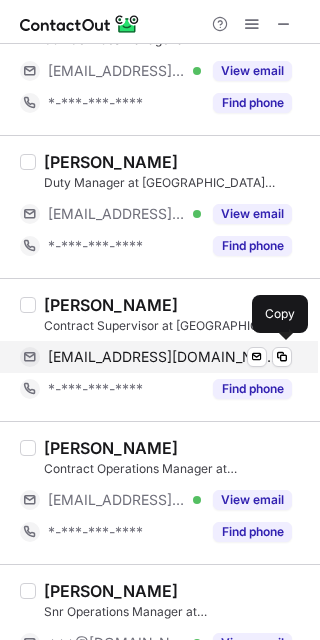 click on "arakjimalek@gmail.com Verified Send email Copy" at bounding box center (156, 357) 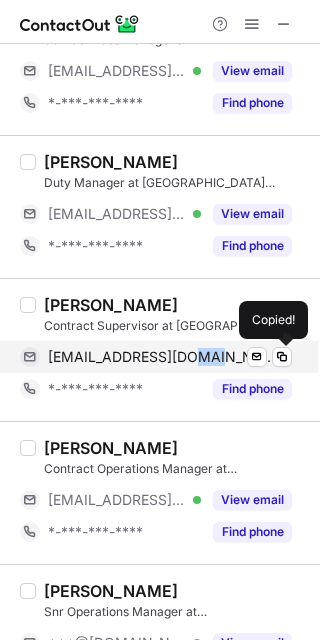click on "arakjimalek@gmail.com Verified Send email Copied!" at bounding box center (156, 357) 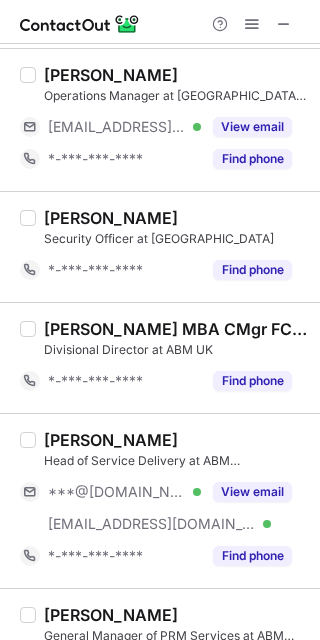 scroll, scrollTop: 3042, scrollLeft: 0, axis: vertical 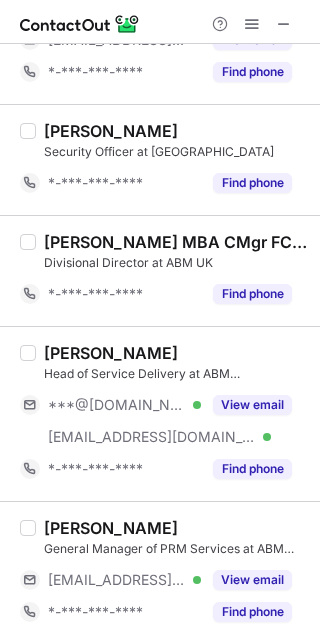 click on "Callum Croft Head of Service Delivery at ABM UK ***@hotmail.co.uk Verified ***@abm.co.uk Verified View email *-***-***-**** Find phone" at bounding box center [172, 414] 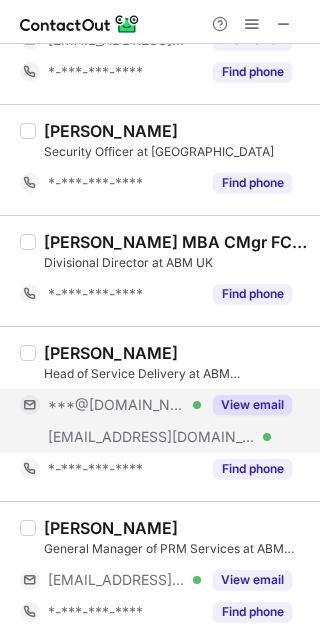 click on "View email" at bounding box center [246, 405] 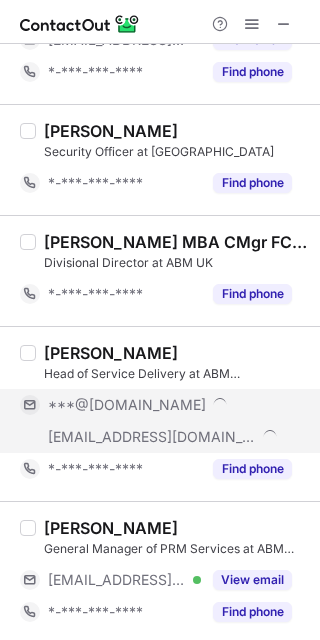 click on "***@hotmail.co.uk" at bounding box center (156, 405) 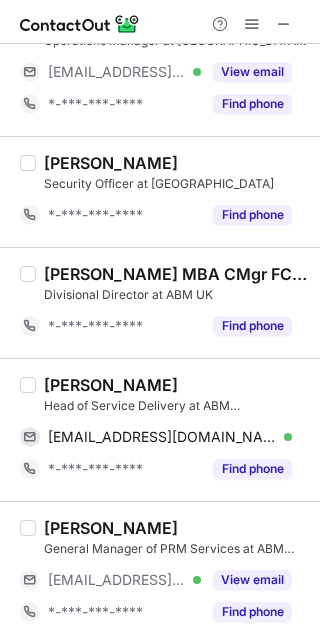 click on "Callum Croft" at bounding box center (111, 385) 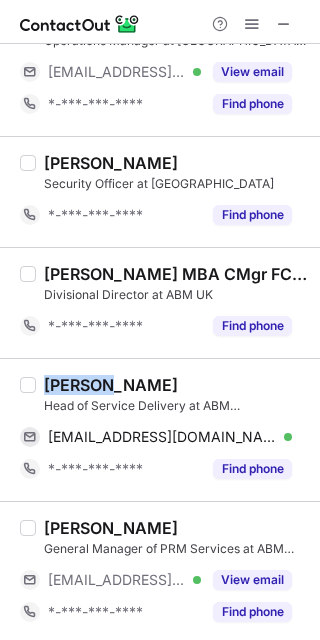 click on "Callum Croft" at bounding box center (111, 385) 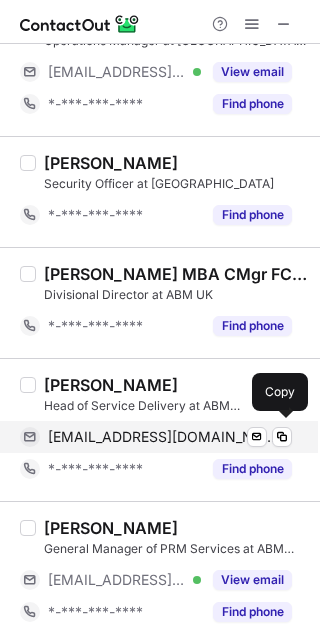 click on "callum.croft@hotmail.co.uk" at bounding box center (162, 437) 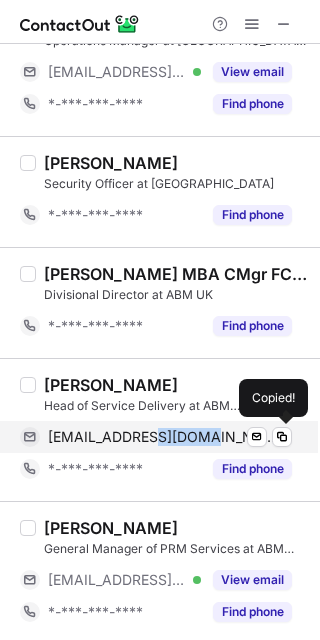 click on "callum.croft@hotmail.co.uk" at bounding box center (162, 437) 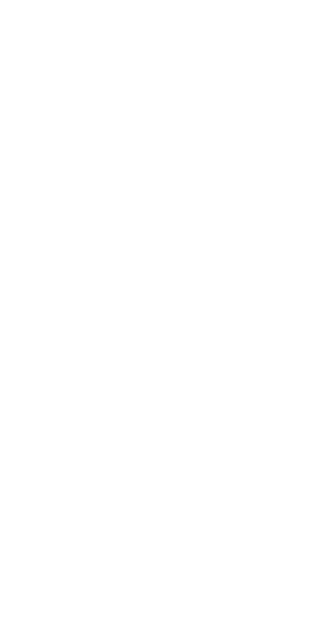 scroll, scrollTop: 0, scrollLeft: 0, axis: both 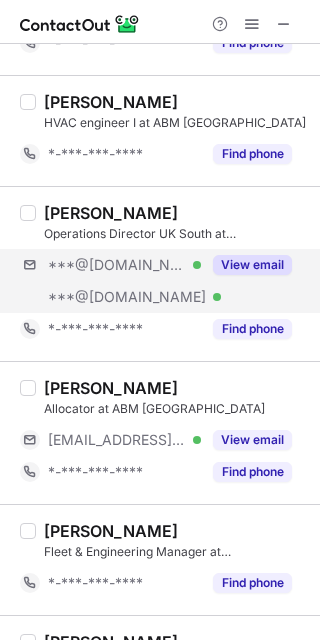 click on "***@gmail.com Verified ***@hotmail.com Verified View email" at bounding box center (164, 281) 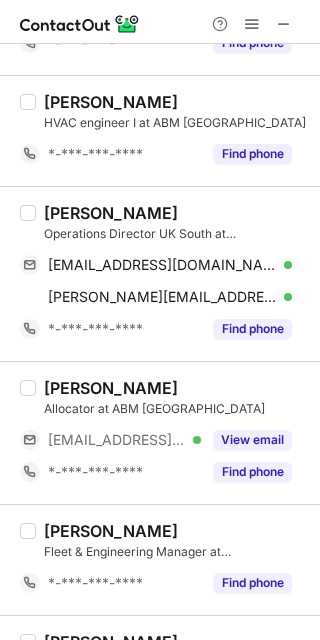 click on "Mick Turpie" at bounding box center (111, 213) 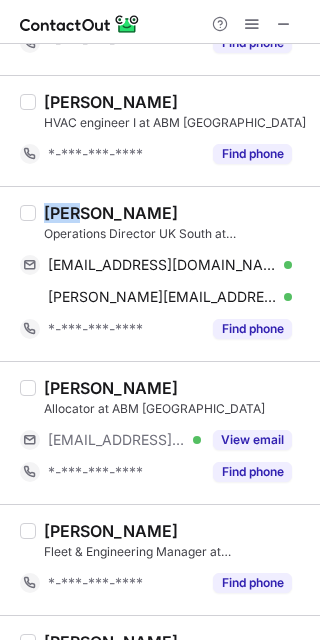 click on "Mick Turpie" at bounding box center (111, 213) 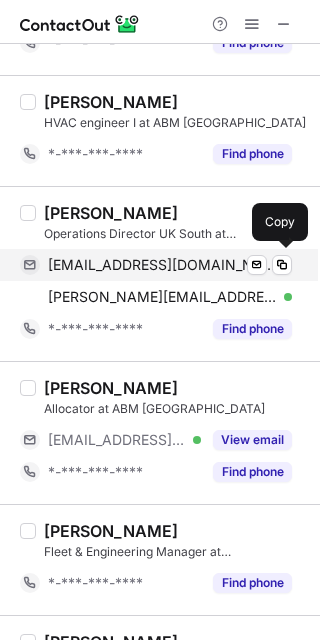 click on "mickturpie@gmail.com" at bounding box center [162, 265] 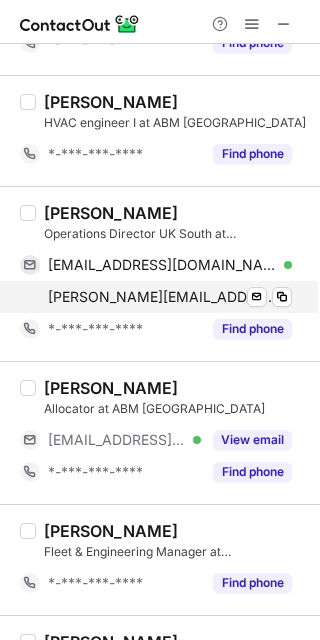 click on "mick.turpie@hotmail.com Verified" at bounding box center (170, 297) 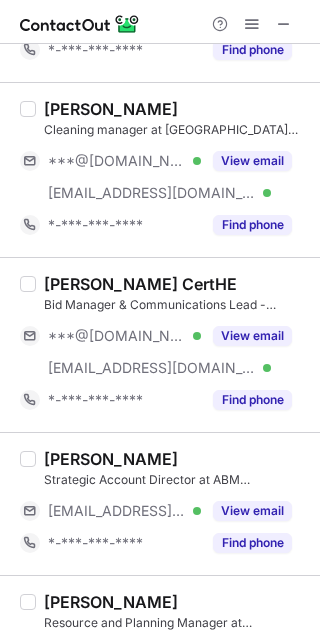 scroll, scrollTop: 1799, scrollLeft: 0, axis: vertical 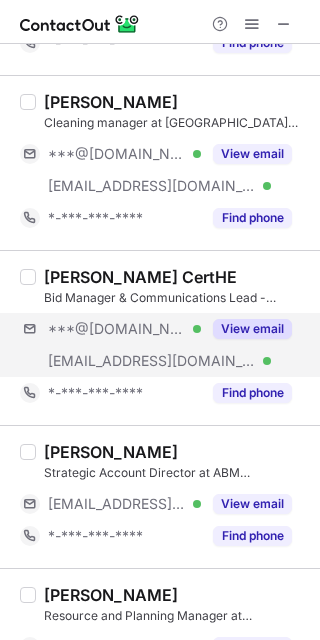 click on "***@yahoo.com Verified ***@abm.co.uk Verified View email" at bounding box center [164, 345] 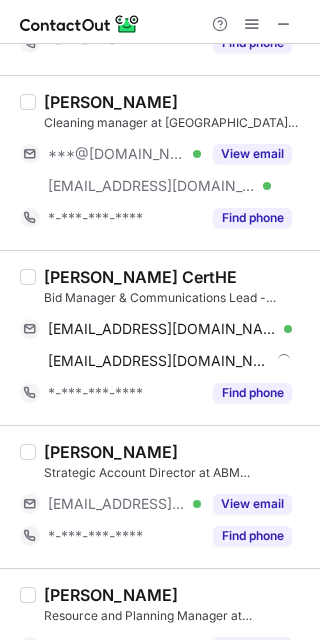 click on "Selvi Poinen-Thind CertHE" at bounding box center (140, 277) 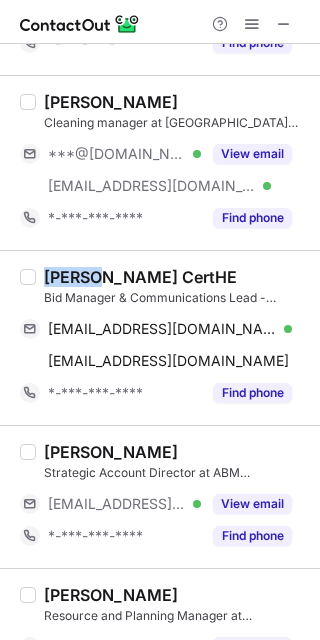 click on "Selvi Poinen-Thind CertHE" at bounding box center [140, 277] 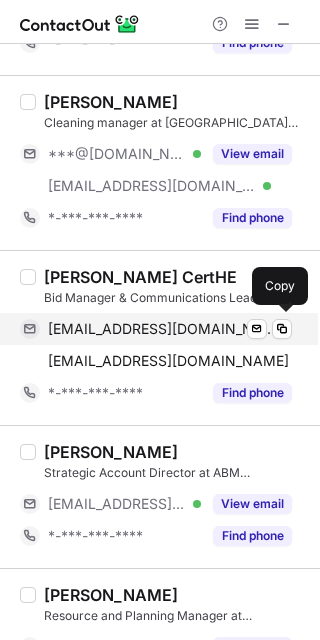 click on "selvipp@yahoo.com" at bounding box center (162, 329) 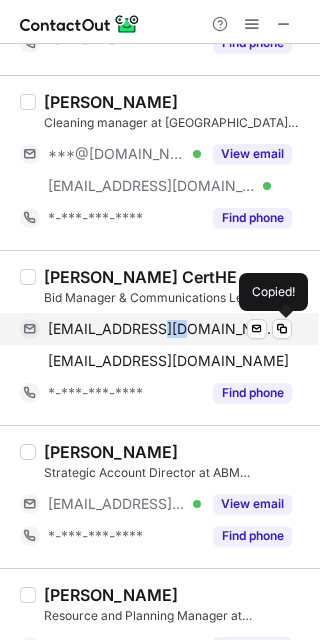 click on "selvipp@yahoo.com" at bounding box center [162, 329] 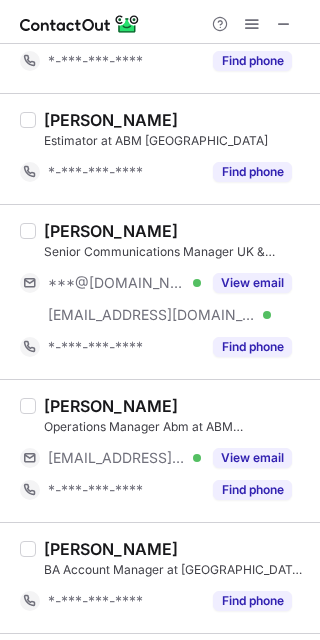 scroll, scrollTop: 2560, scrollLeft: 0, axis: vertical 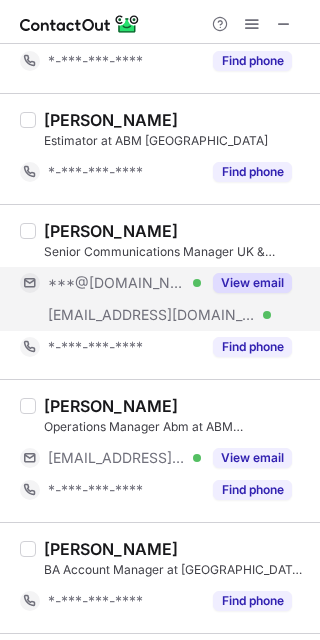 click on "***@gmail.com Verified" at bounding box center (110, 283) 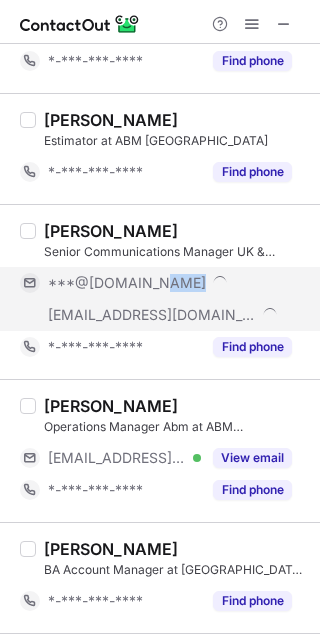 click on "***@gmail.com" at bounding box center (156, 283) 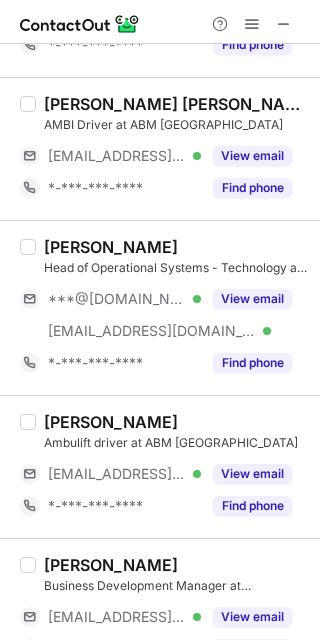 scroll, scrollTop: 1406, scrollLeft: 0, axis: vertical 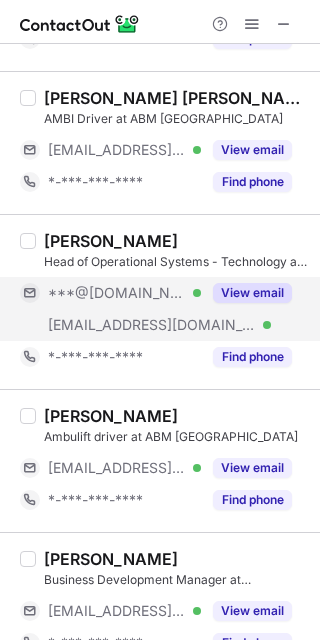 click on "***@[DOMAIN_NAME] Verified" at bounding box center [124, 293] 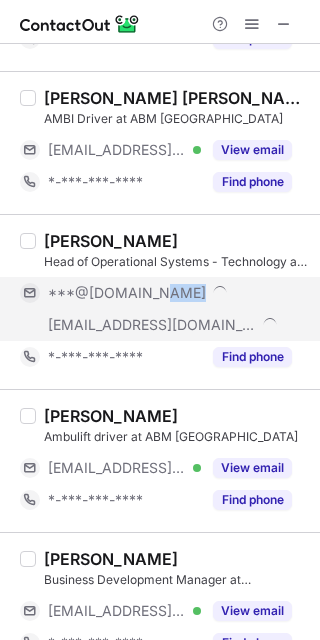 click on "***@[DOMAIN_NAME]" at bounding box center [170, 293] 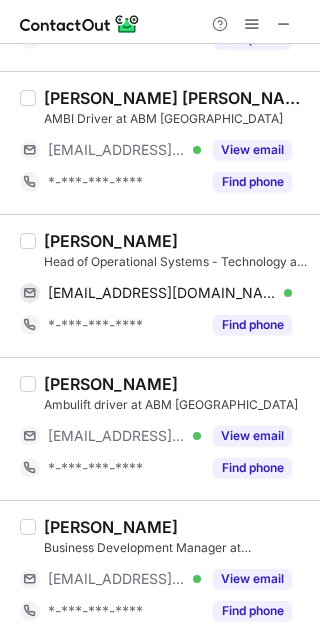 click on "Filip Scotka" at bounding box center [111, 241] 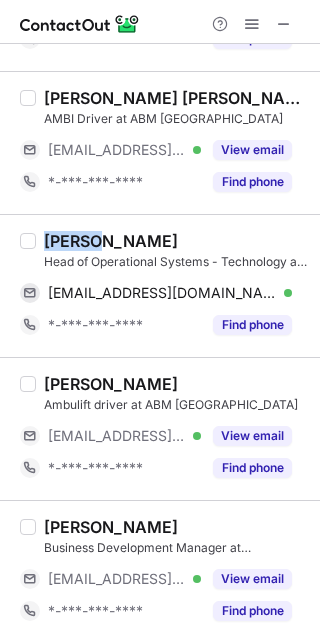 click on "Filip Scotka" at bounding box center (111, 241) 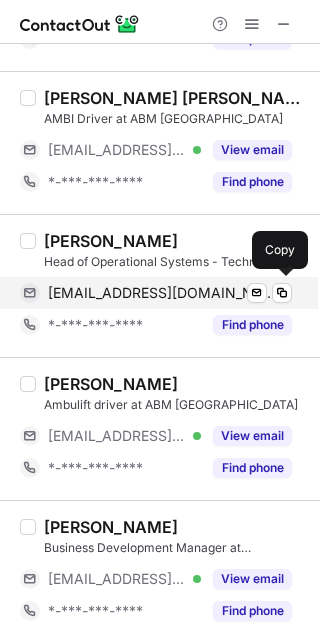 click on "scotkafilip@gmail.com" at bounding box center [162, 293] 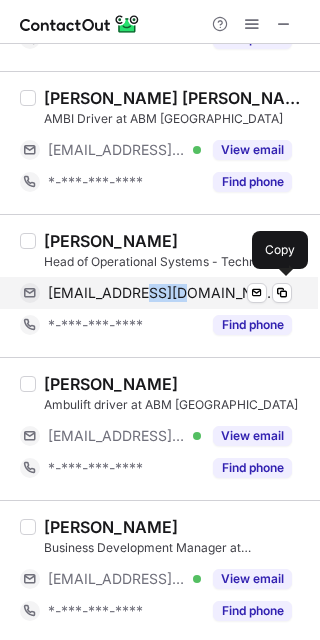 click on "scotkafilip@gmail.com" at bounding box center (162, 293) 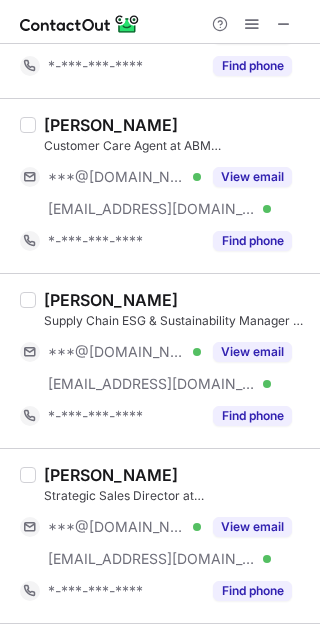 scroll, scrollTop: 1961, scrollLeft: 0, axis: vertical 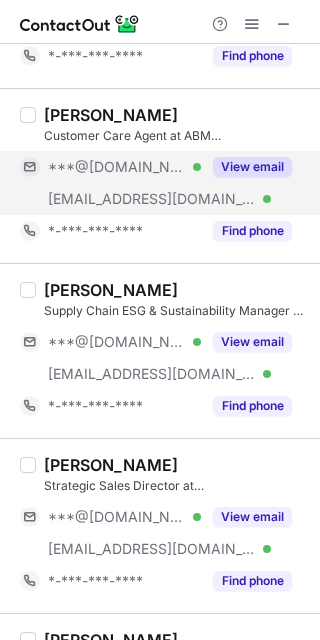 click on "***@gmail.com" at bounding box center (117, 167) 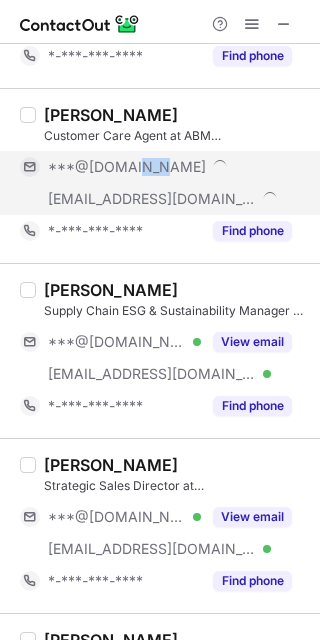 click on "***@gmail.com" at bounding box center [127, 167] 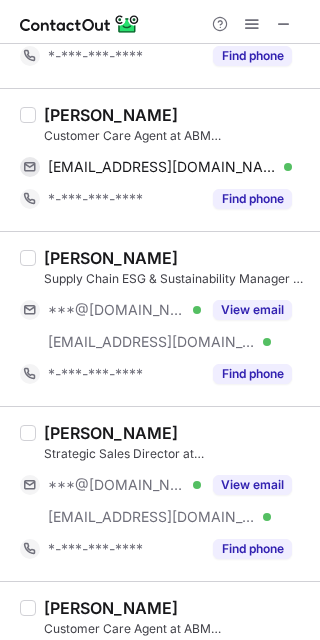 click on "Alan Holland" at bounding box center [111, 115] 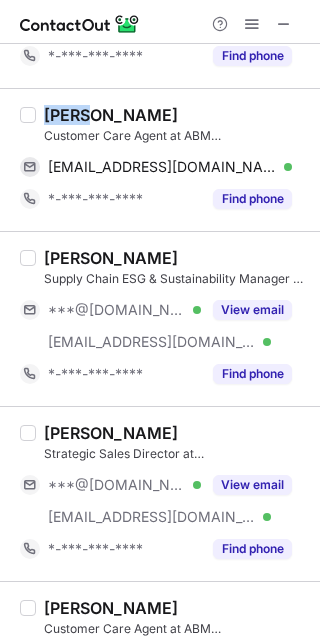 click on "Alan Holland" at bounding box center [111, 115] 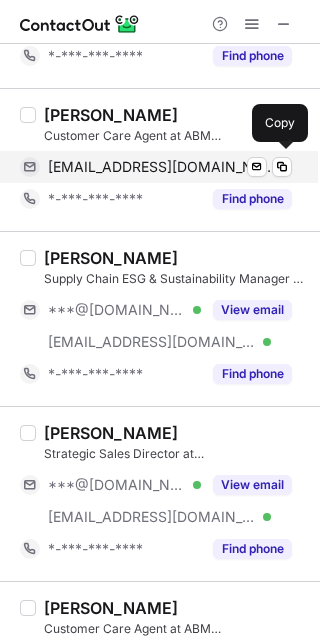 click on "alanhollandmobile@gmail.com" at bounding box center (162, 167) 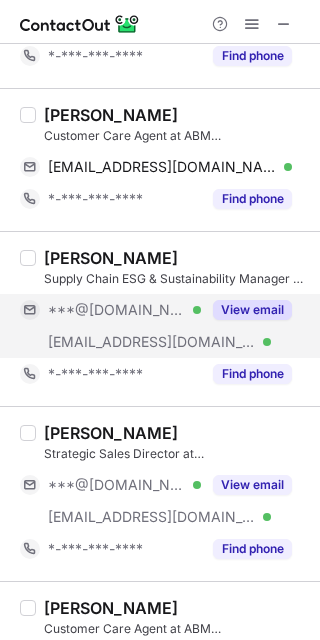 click on "***@gmail.com Verified" at bounding box center (110, 310) 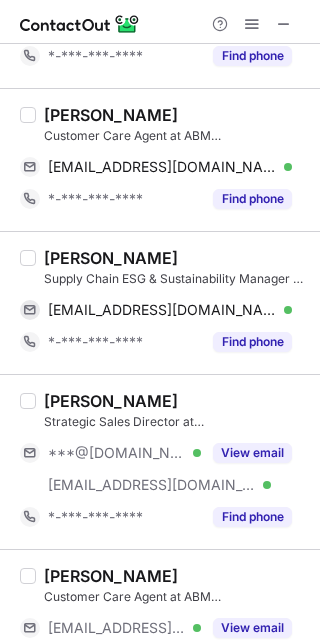 click on "Carey Paton" at bounding box center [111, 258] 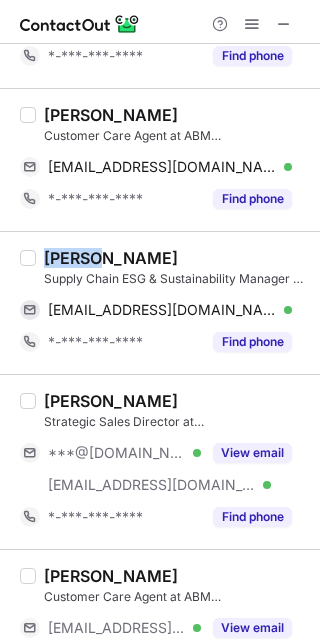 click on "Carey Paton" at bounding box center (111, 258) 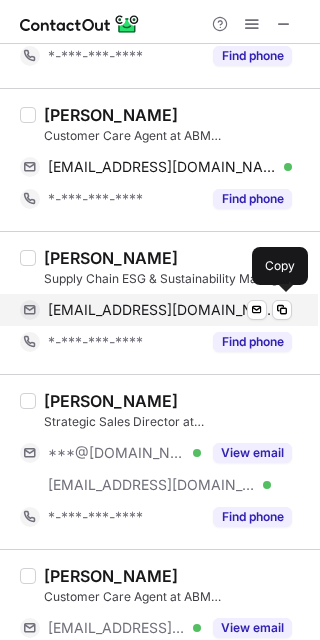 click on "careypaton@gmail.com Verified Send email Copy" at bounding box center [156, 310] 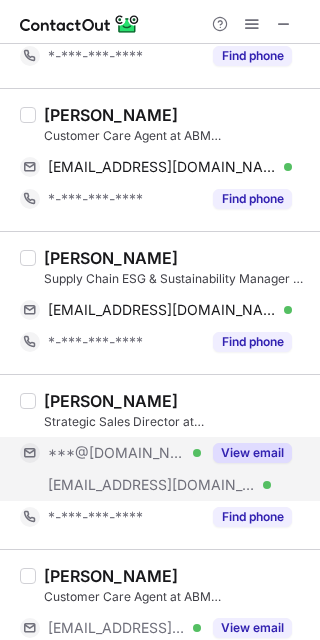 click on "***@abm.co.uk Verified" at bounding box center [124, 485] 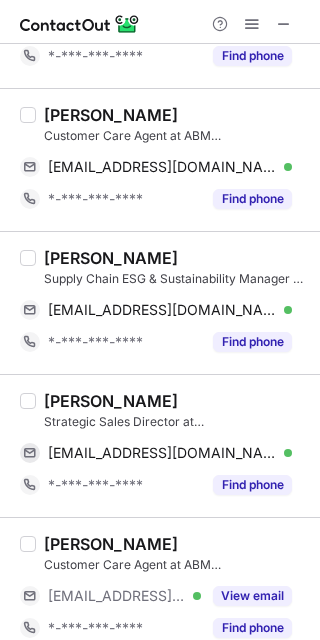 click on "Jordan Cadore Strategic Sales Director at ABM UK jordancadore@hotmail.co.uk Verified Send email Copy *-***-***-**** Find phone" at bounding box center (160, 445) 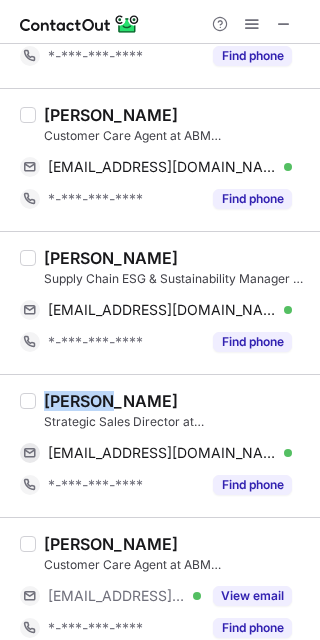 click on "Jordan Cadore Strategic Sales Director at ABM UK jordancadore@hotmail.co.uk Verified Send email Copy *-***-***-**** Find phone" at bounding box center [160, 445] 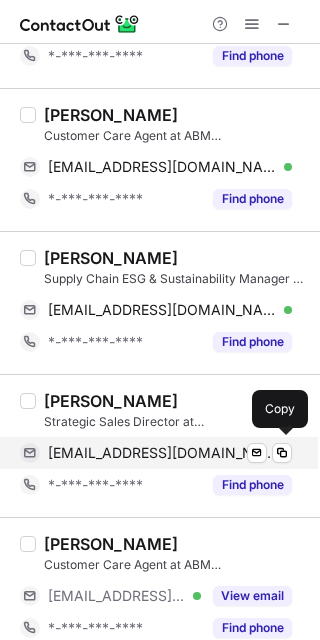 click on "jordancadore@hotmail.co.uk Verified Send email Copy" at bounding box center [156, 453] 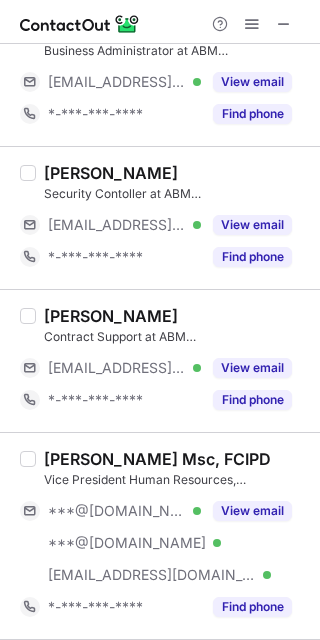 scroll, scrollTop: 3074, scrollLeft: 0, axis: vertical 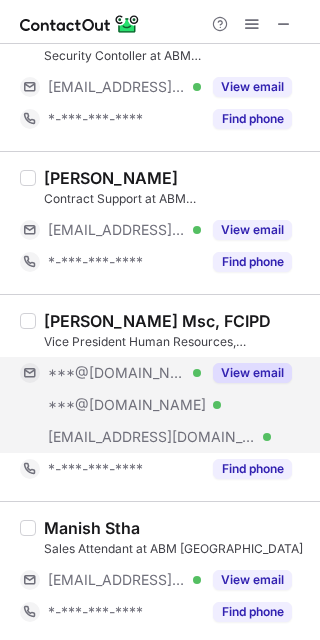 click on "***@hotmail.com Verified" at bounding box center (124, 405) 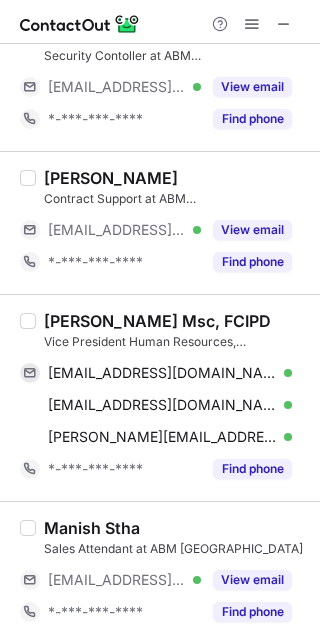click on "Charlene Ryan Msc, FCIPD" at bounding box center [157, 321] 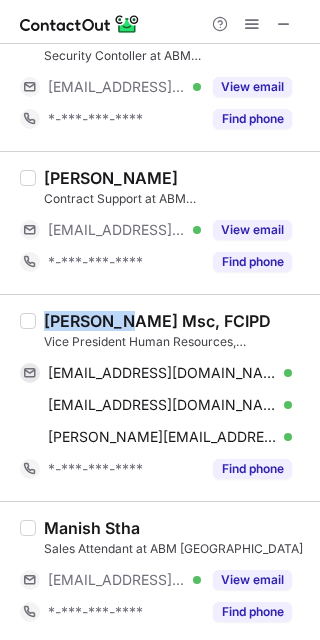 click on "Charlene Ryan Msc, FCIPD" at bounding box center [157, 321] 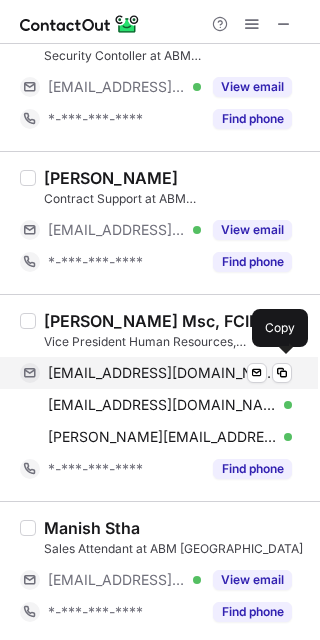 click on "charp19@hotmail.com Verified Send email Copy" at bounding box center (156, 373) 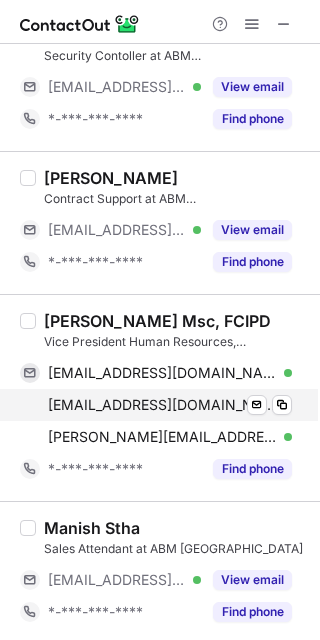 click on "charlenetryan@hotmail.com" at bounding box center [162, 405] 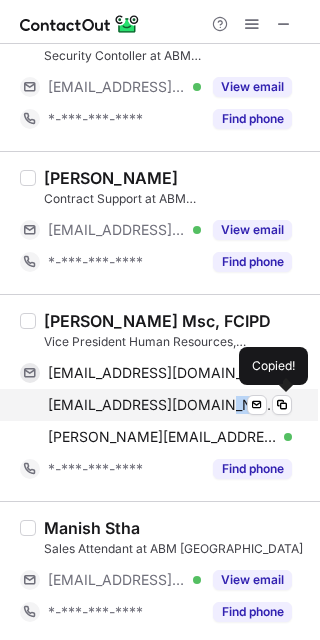 click on "charlenetryan@hotmail.com" at bounding box center [162, 405] 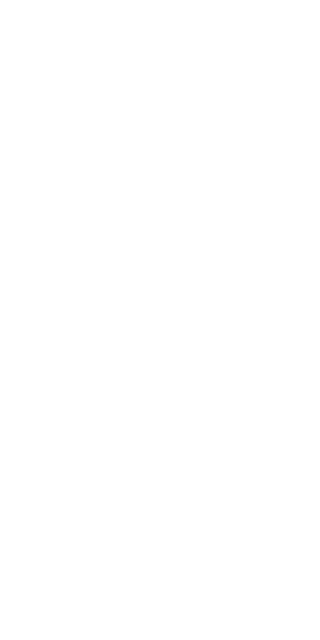 scroll, scrollTop: 0, scrollLeft: 0, axis: both 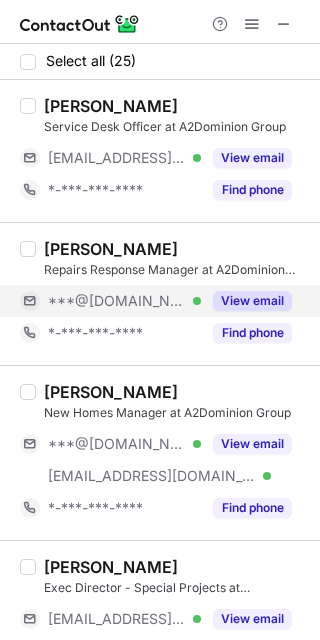 click on "***@gmail.com Verified" at bounding box center [124, 301] 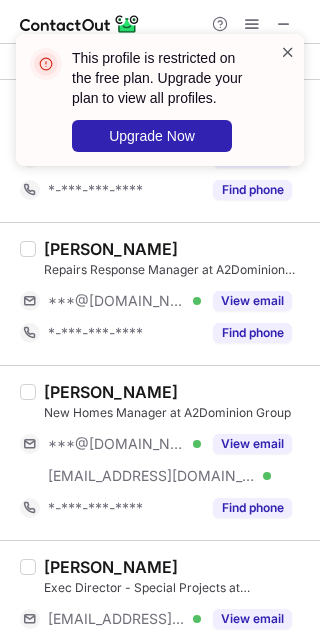 click at bounding box center [288, 52] 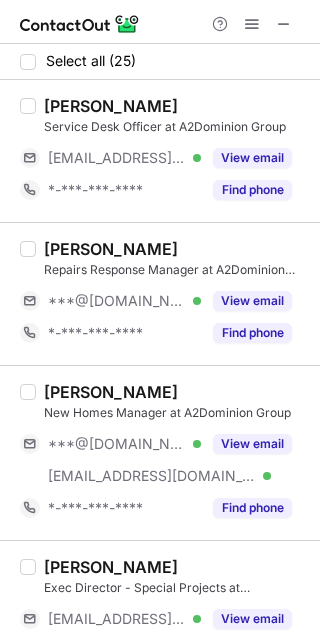 click at bounding box center [288, 52] 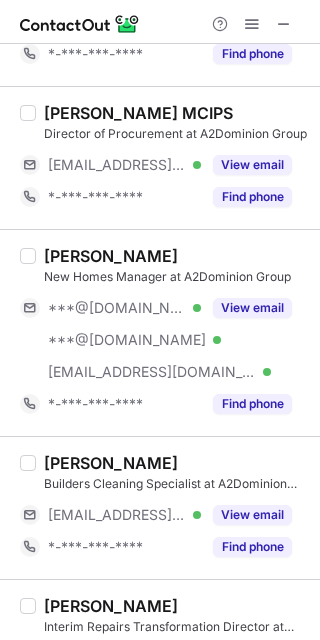 scroll, scrollTop: 648, scrollLeft: 0, axis: vertical 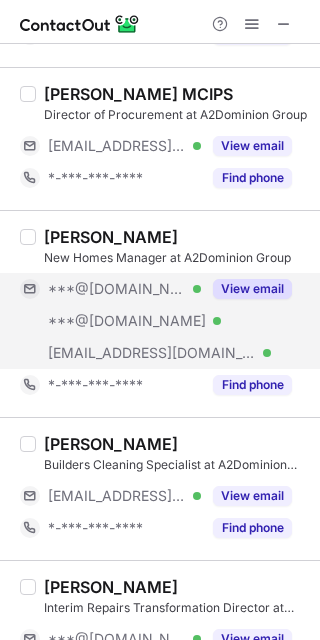 click on "***@a2dominion.co.uk" at bounding box center [152, 353] 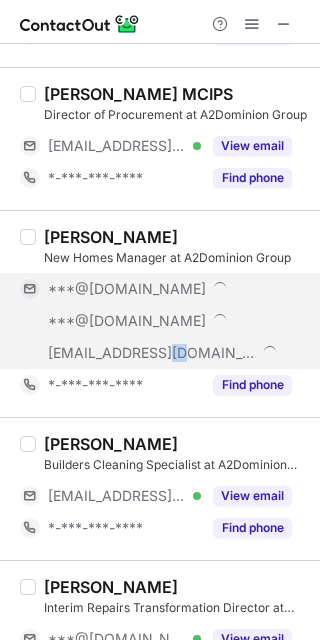 click on "***@a2dominion.co.uk" at bounding box center [152, 353] 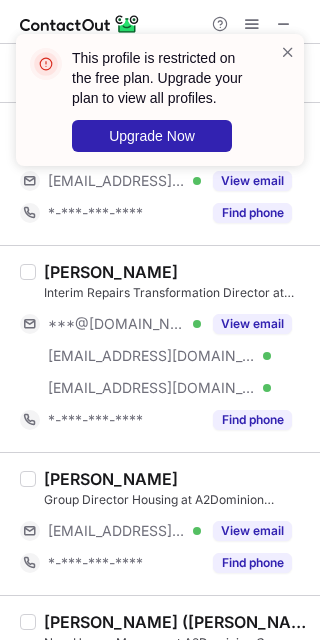 scroll, scrollTop: 1041, scrollLeft: 0, axis: vertical 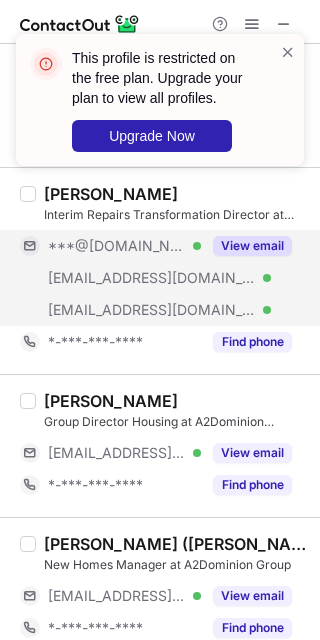 click on "***@a2dominion.co.uk Verified" at bounding box center [110, 310] 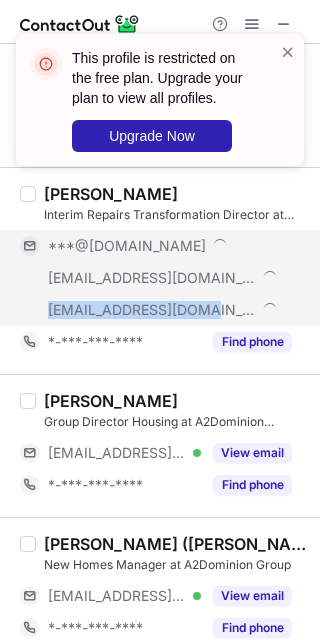 click on "***@a2dominion.co.uk" at bounding box center (156, 310) 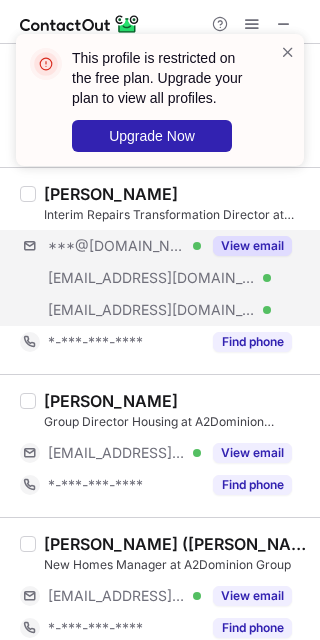 click on "***@gmail.com Verified ***@googlemail.com Verified ***@a2dominion.co.uk Verified View email" at bounding box center [164, 278] 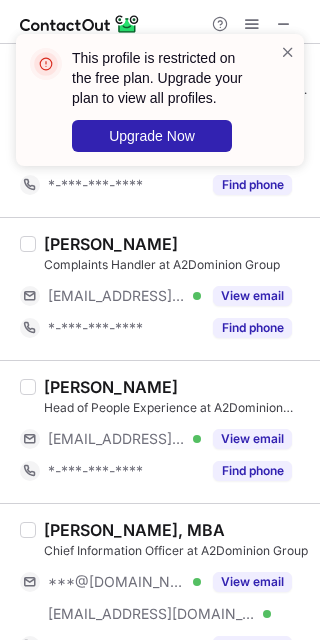 scroll, scrollTop: 1732, scrollLeft: 0, axis: vertical 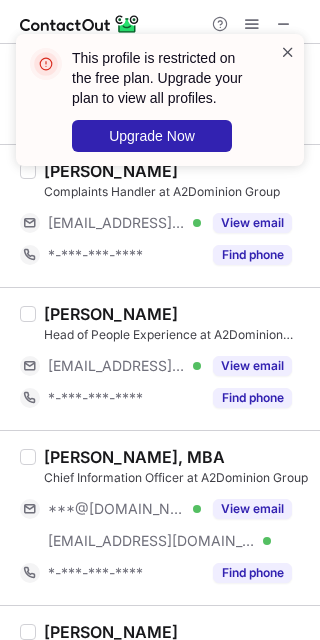 click at bounding box center [288, 52] 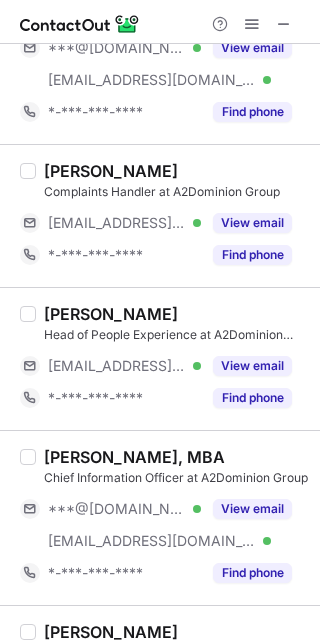click on "This profile is restricted on the free plan. Upgrade your plan to view all profiles. Upgrade Now" at bounding box center [160, 108] 